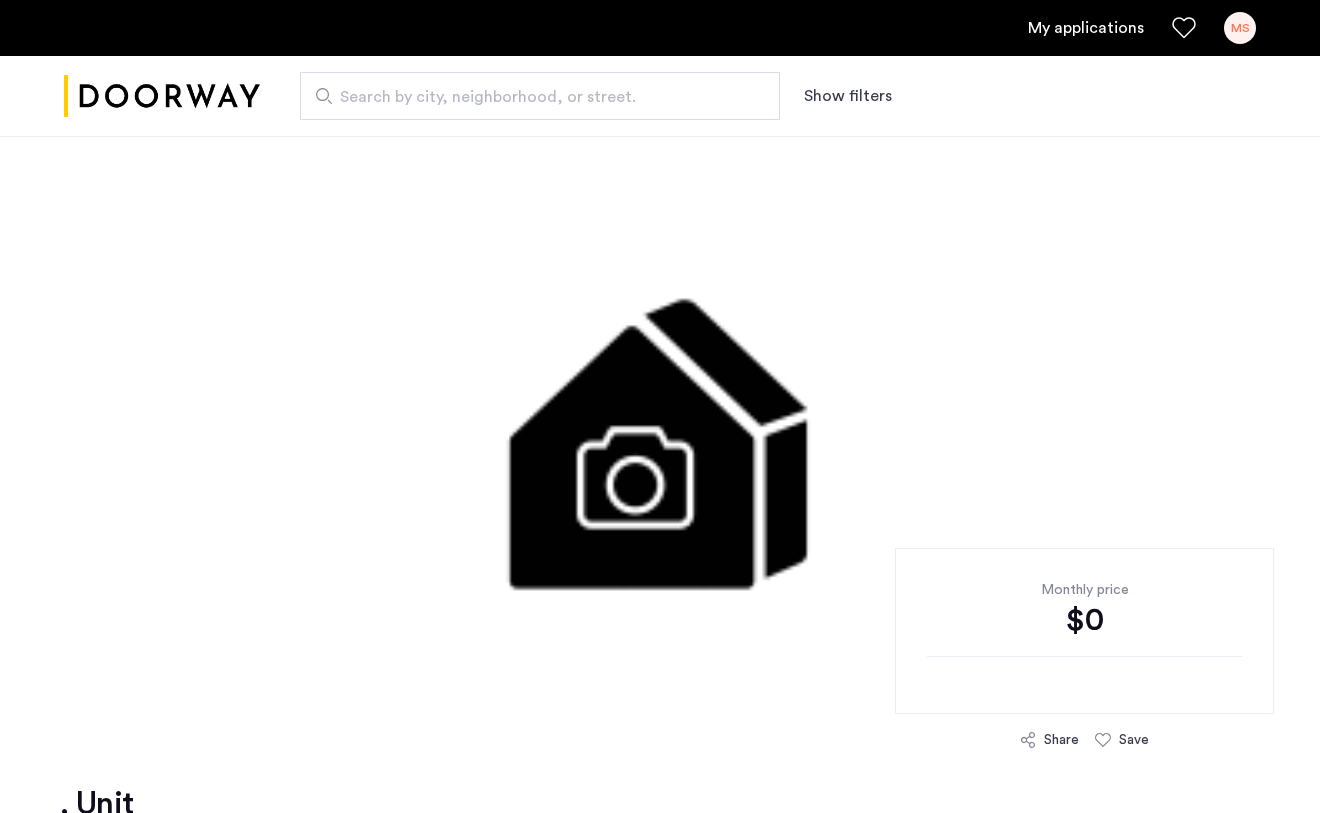 scroll, scrollTop: 0, scrollLeft: 0, axis: both 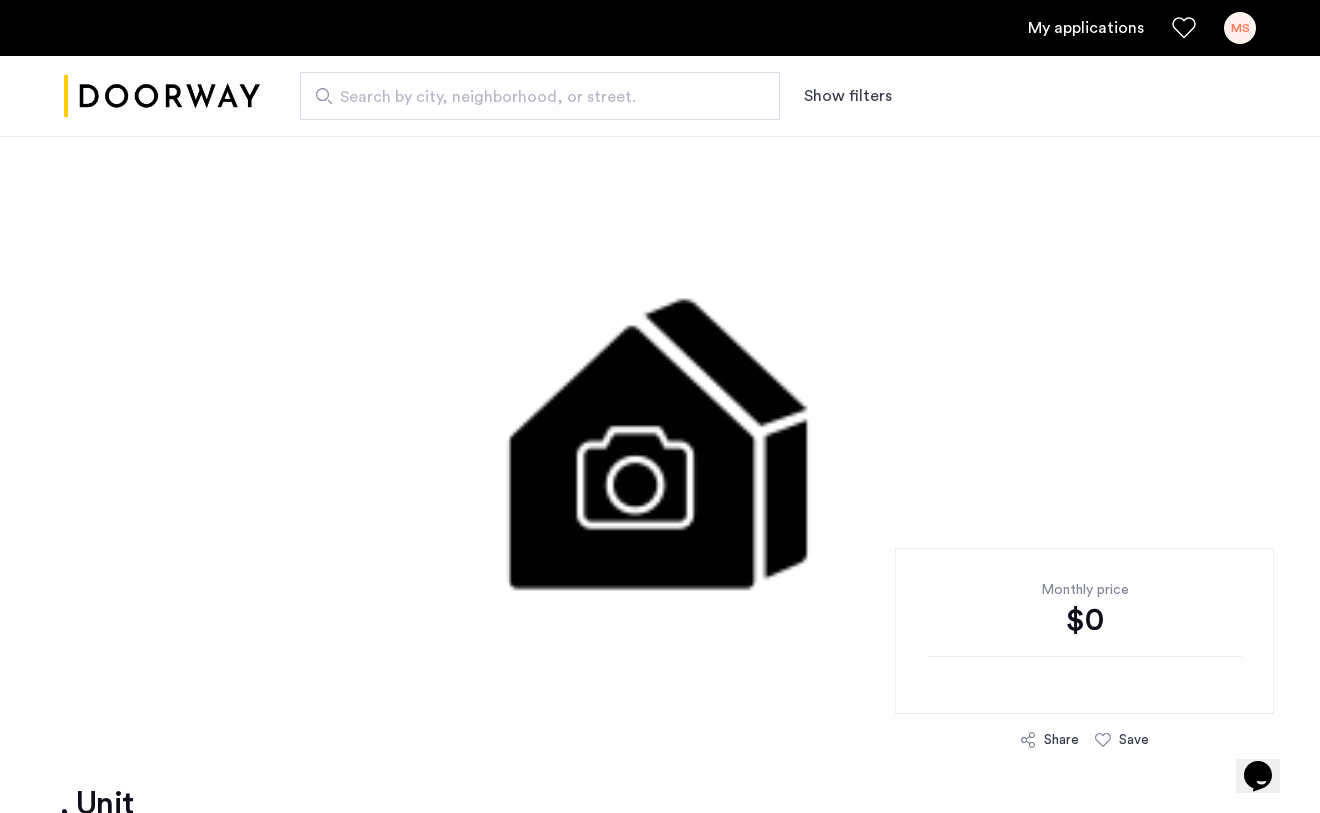 click on "$0" 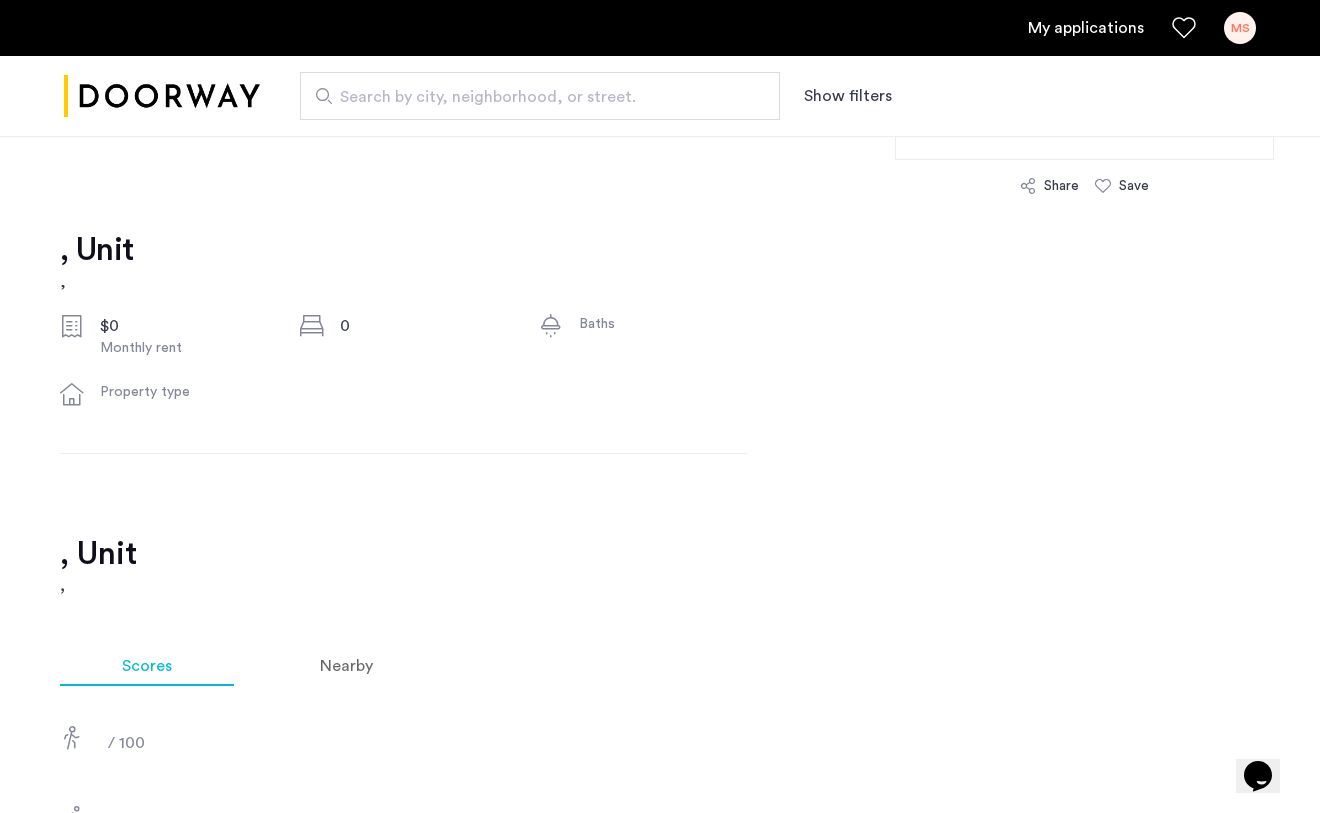 scroll, scrollTop: 0, scrollLeft: 0, axis: both 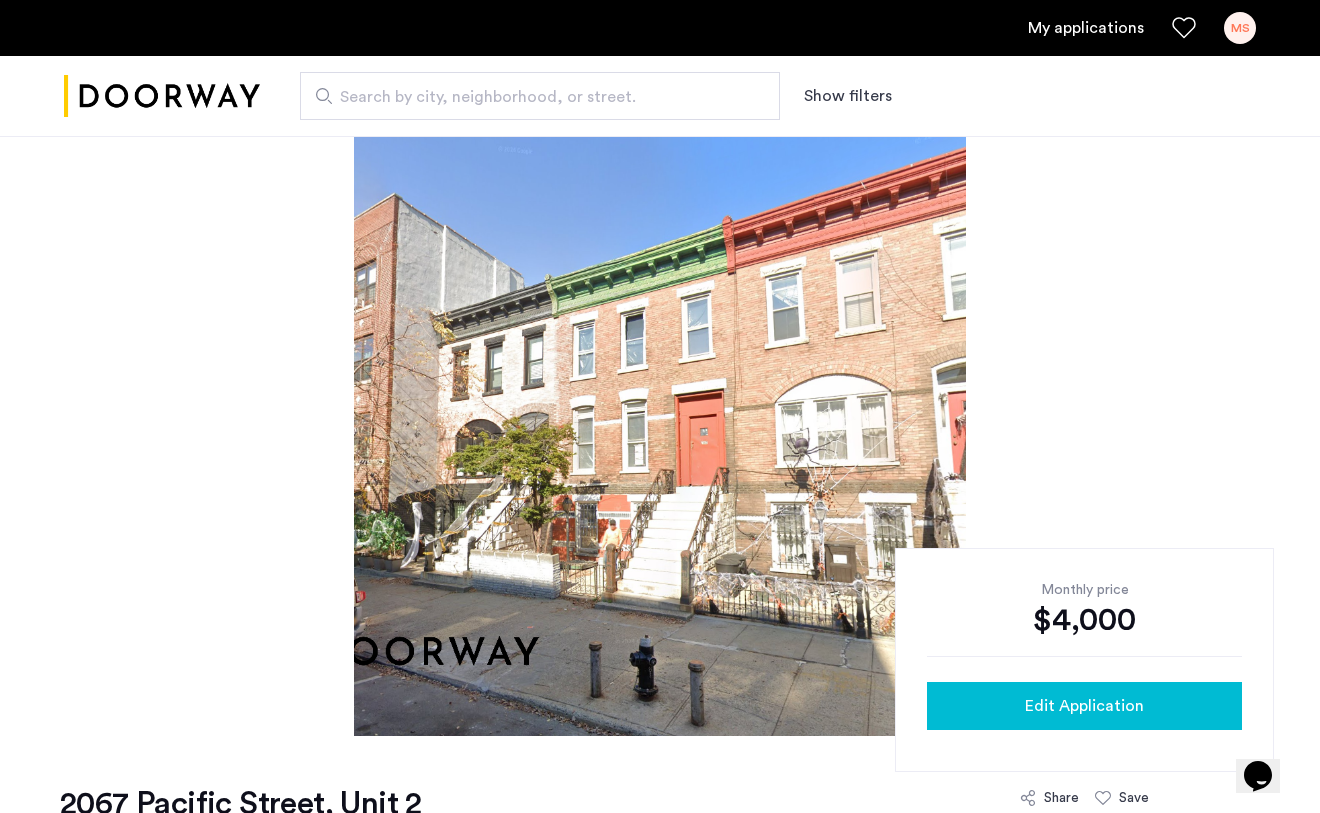 click on "Edit Application" 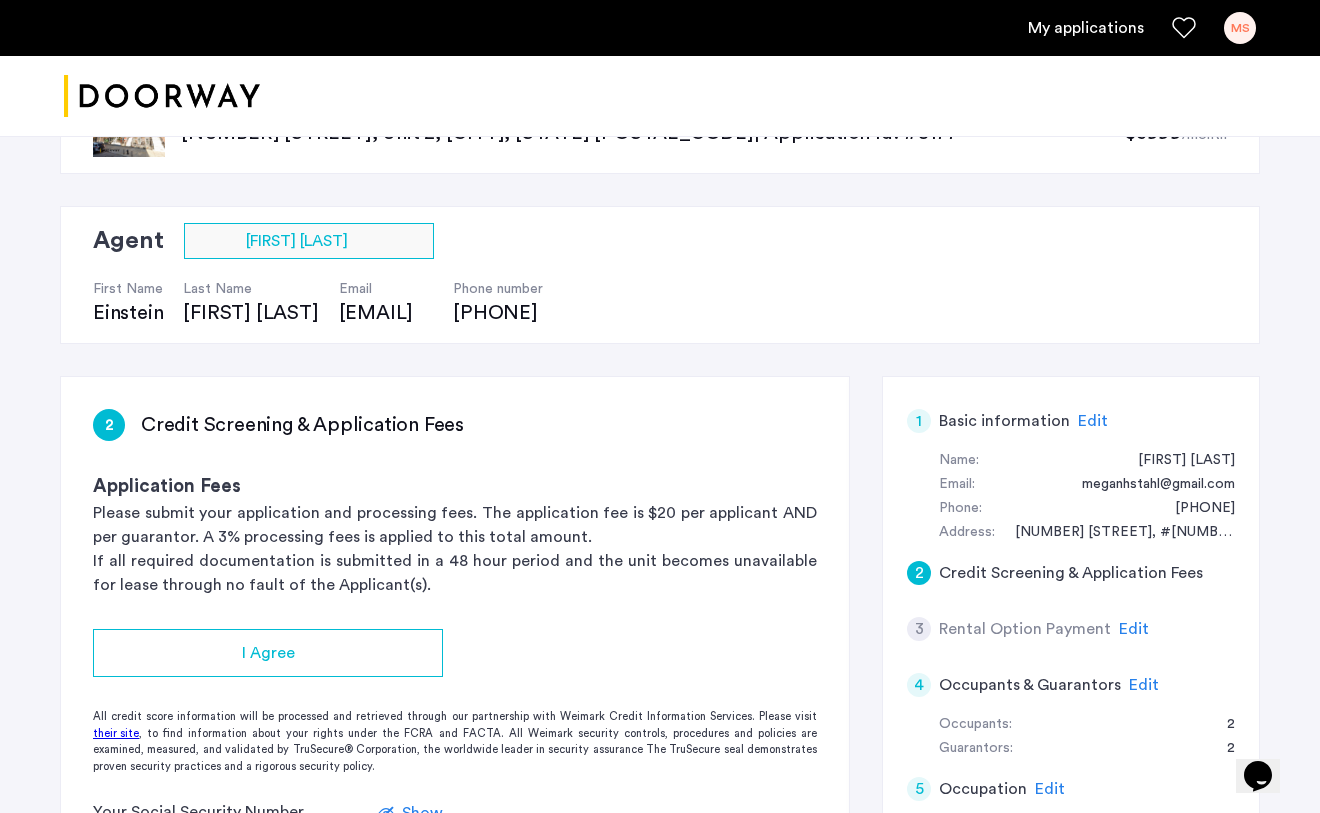 scroll, scrollTop: 0, scrollLeft: 0, axis: both 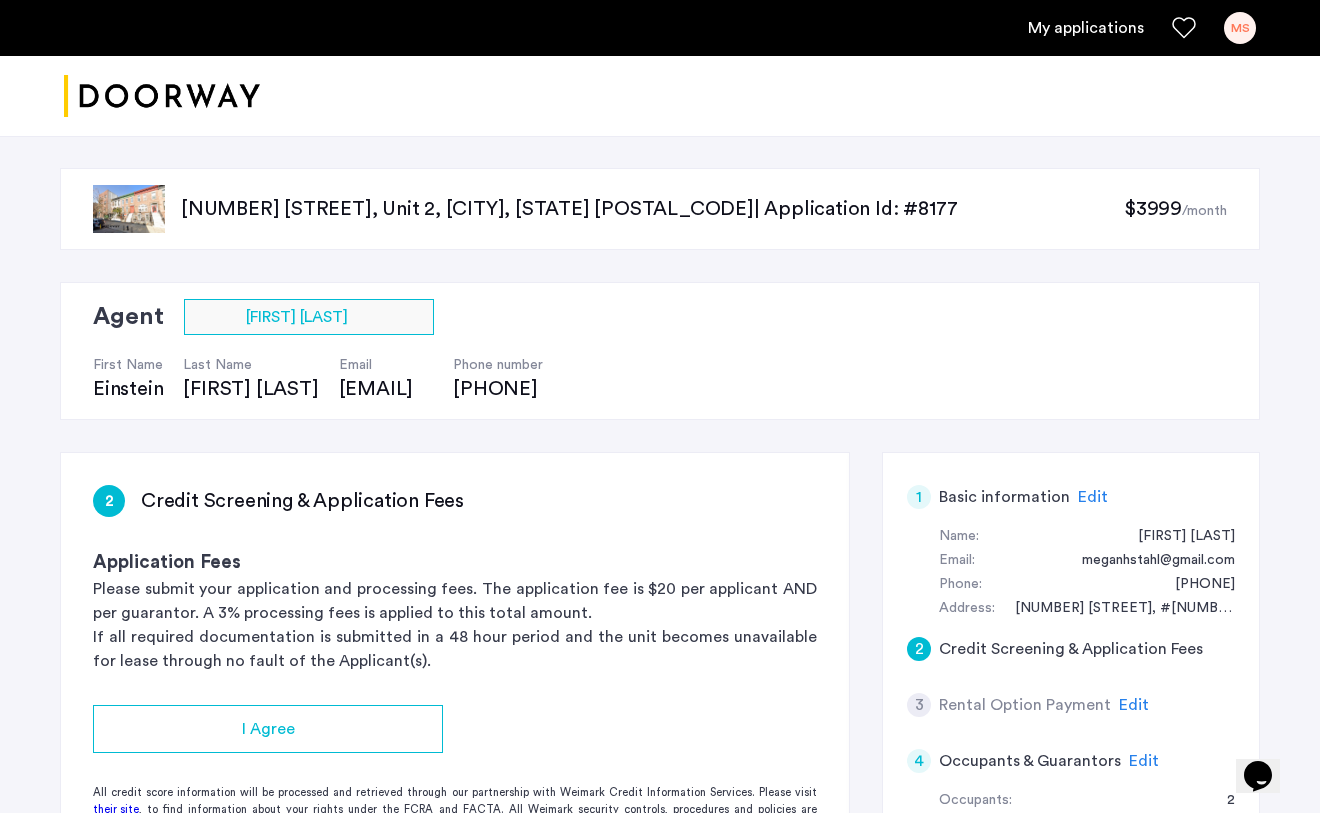 click on "$3999" 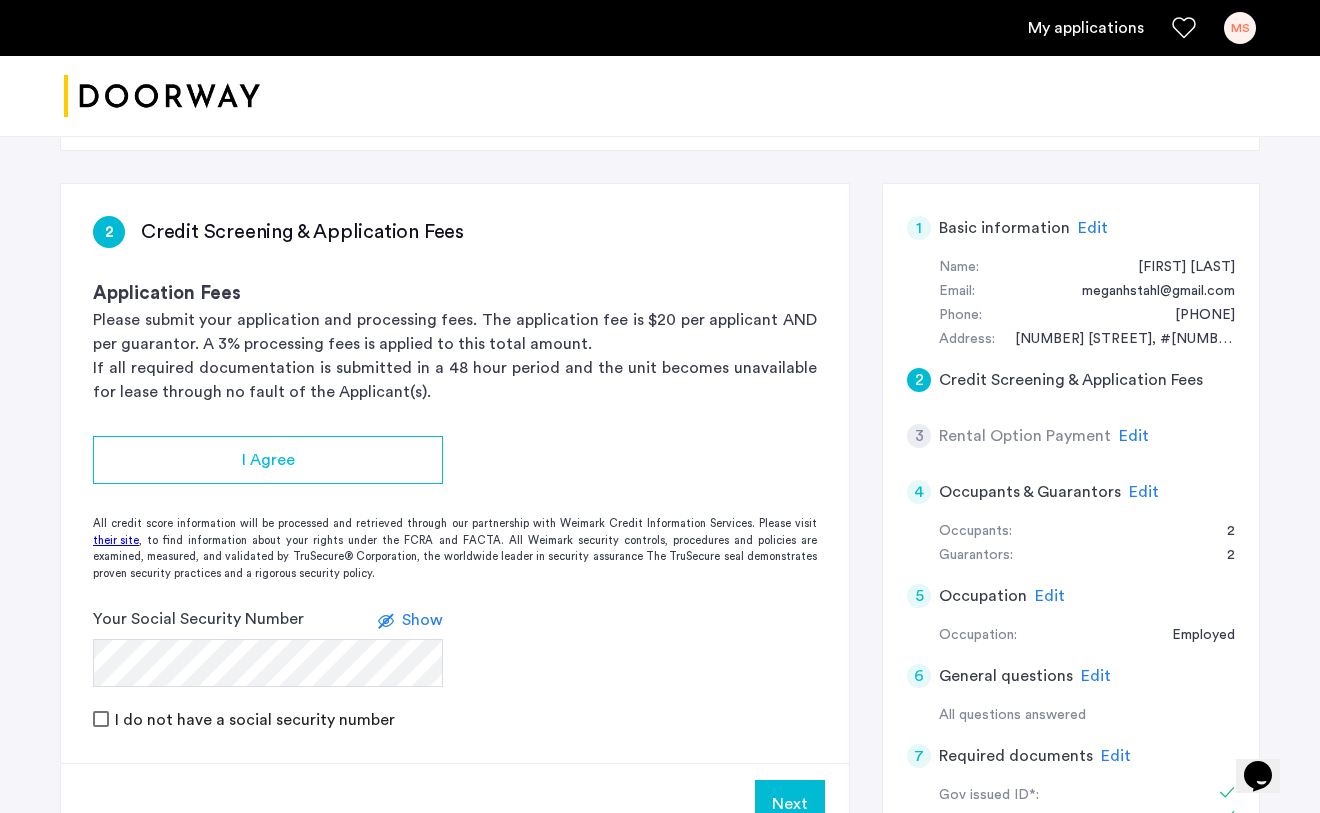 scroll, scrollTop: 352, scrollLeft: 0, axis: vertical 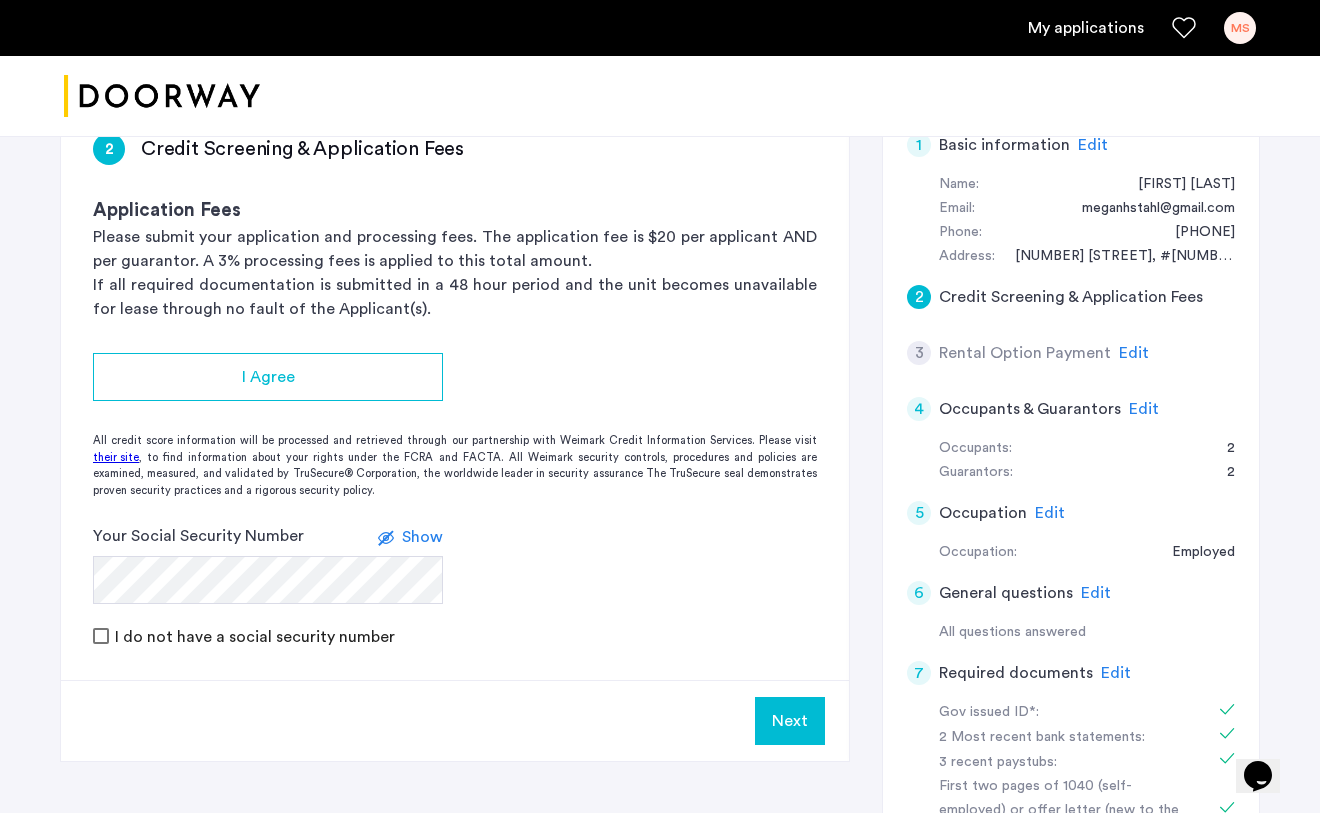 click on "Application Fees" 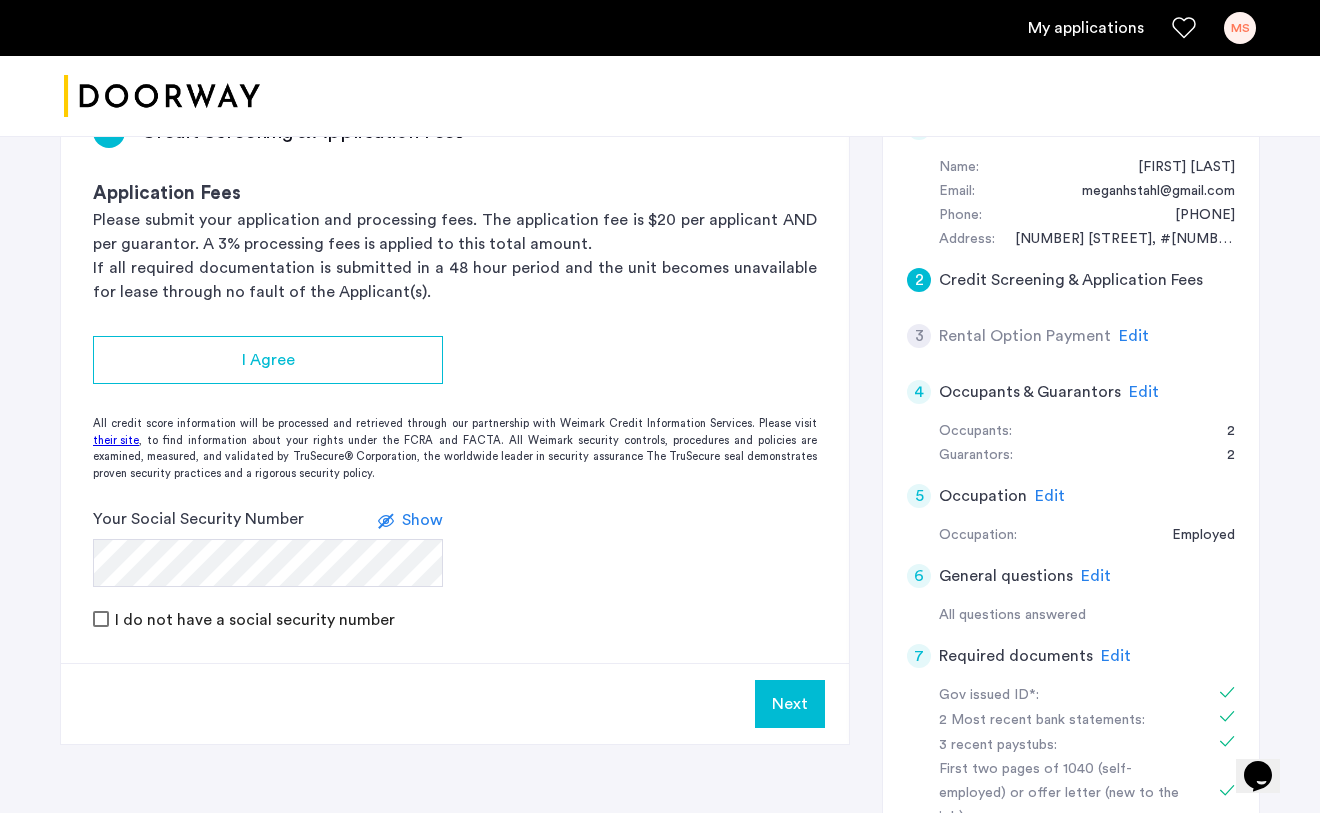 scroll, scrollTop: 367, scrollLeft: 0, axis: vertical 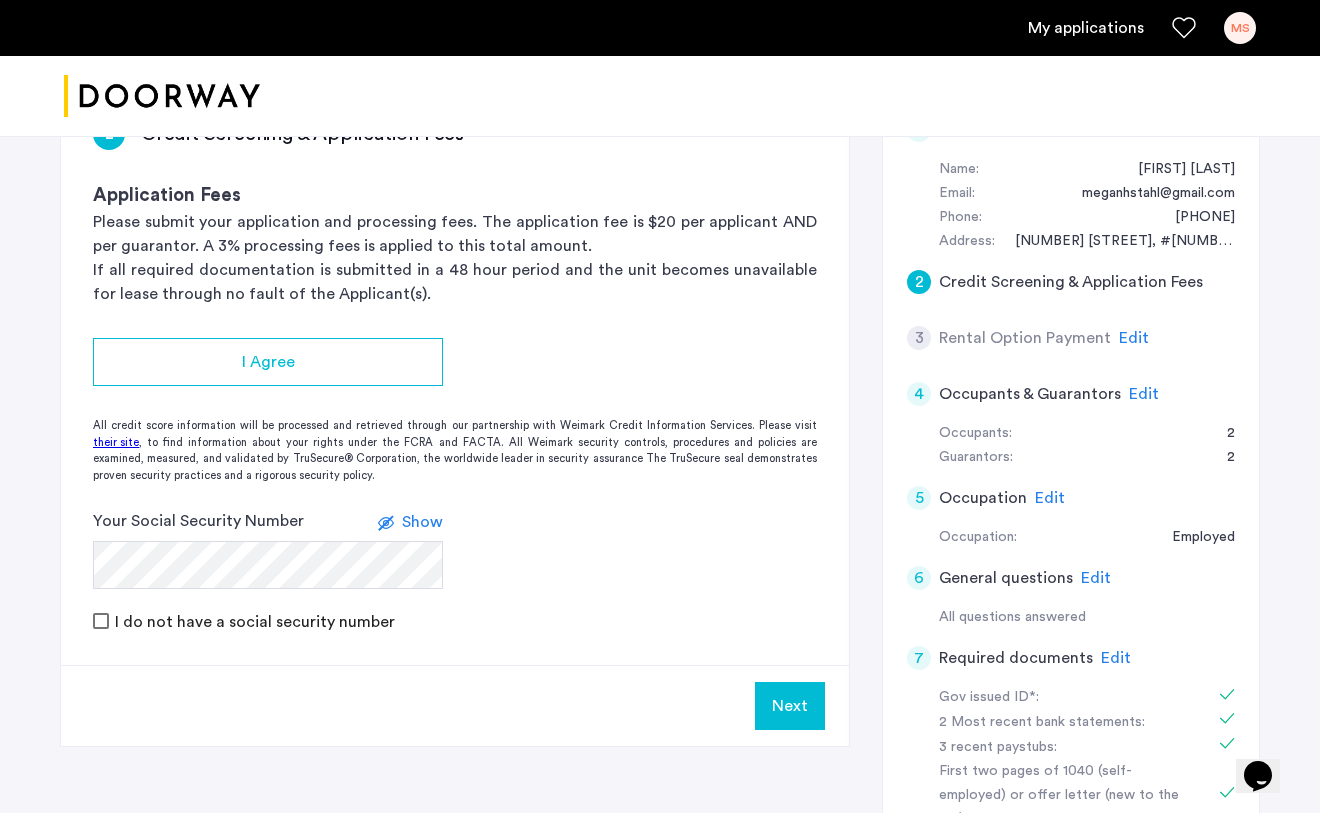 click on "Application Fees" 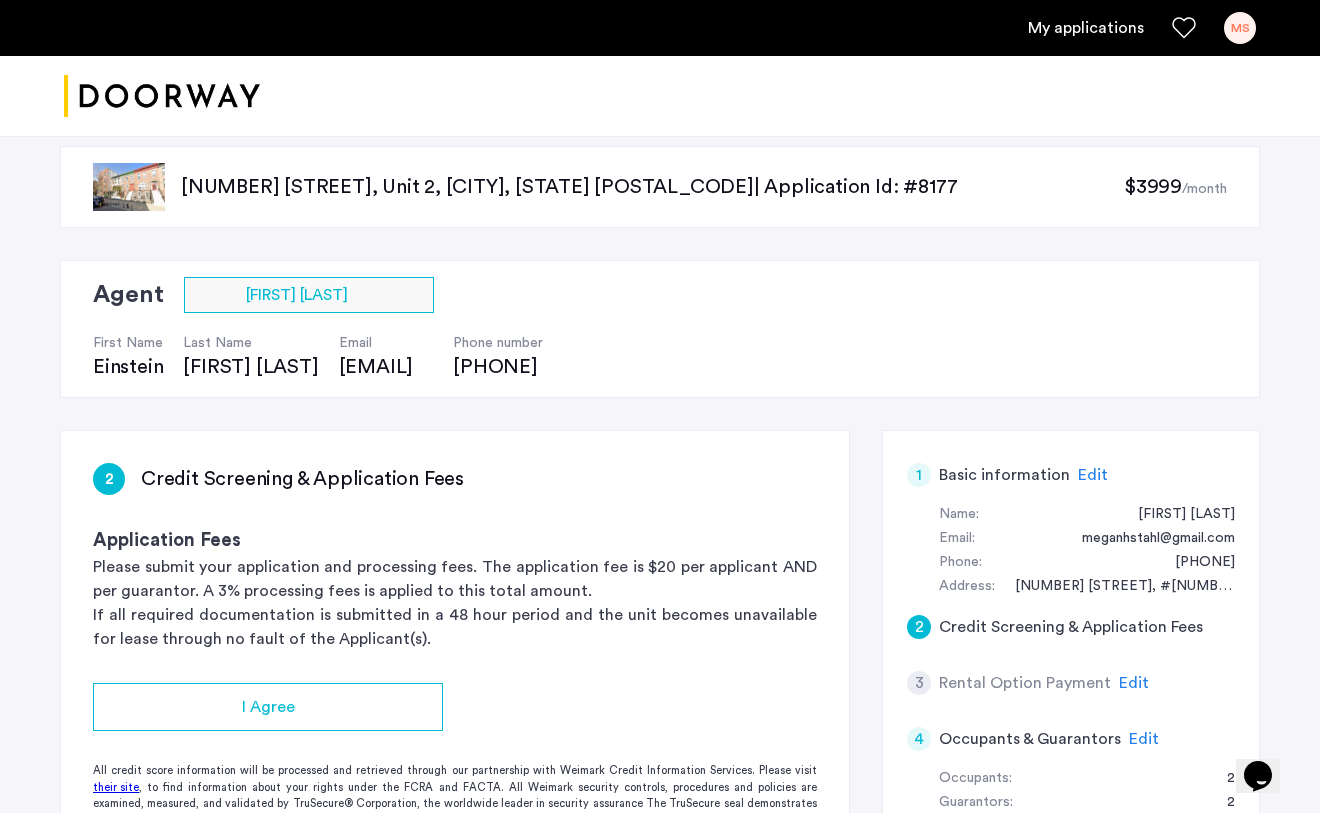 scroll, scrollTop: 0, scrollLeft: 0, axis: both 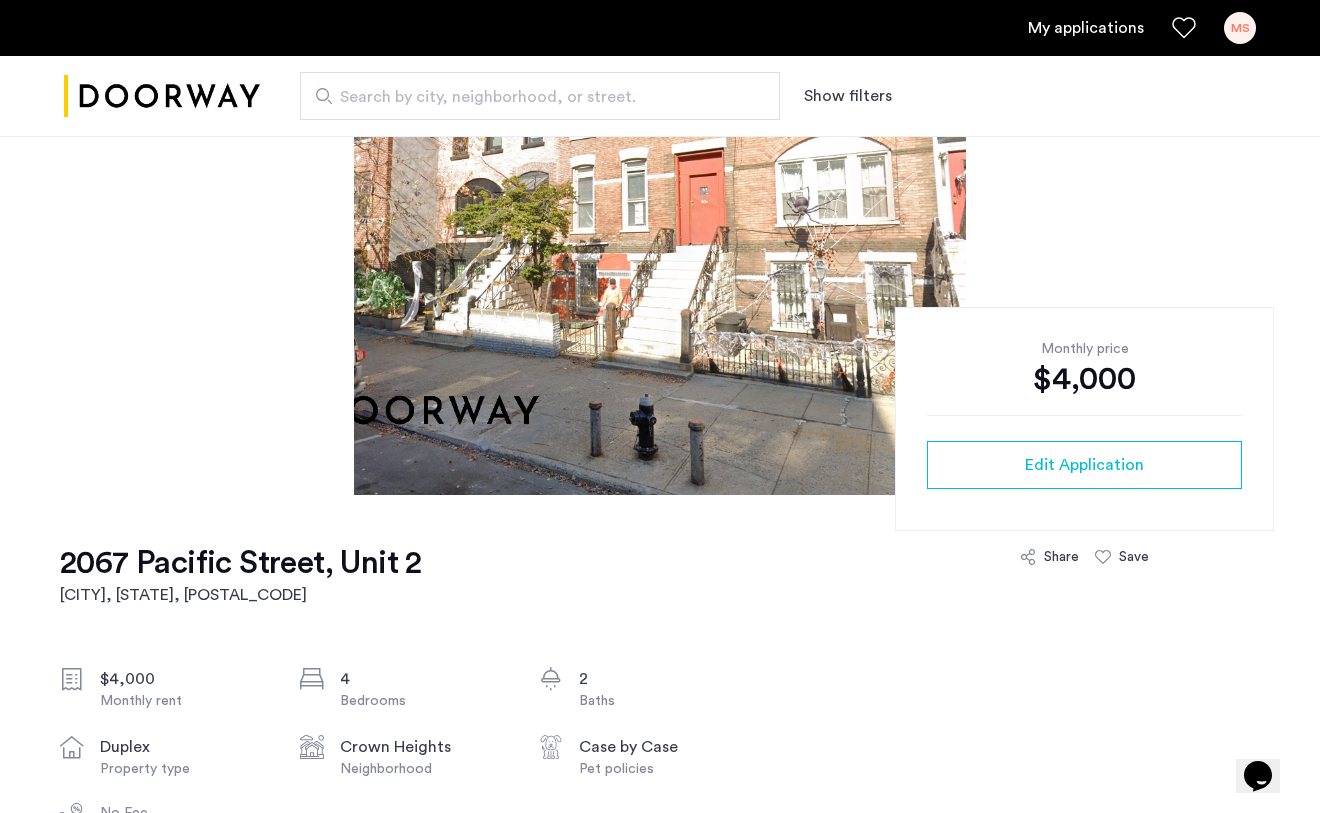 click on "MS" at bounding box center [1240, 28] 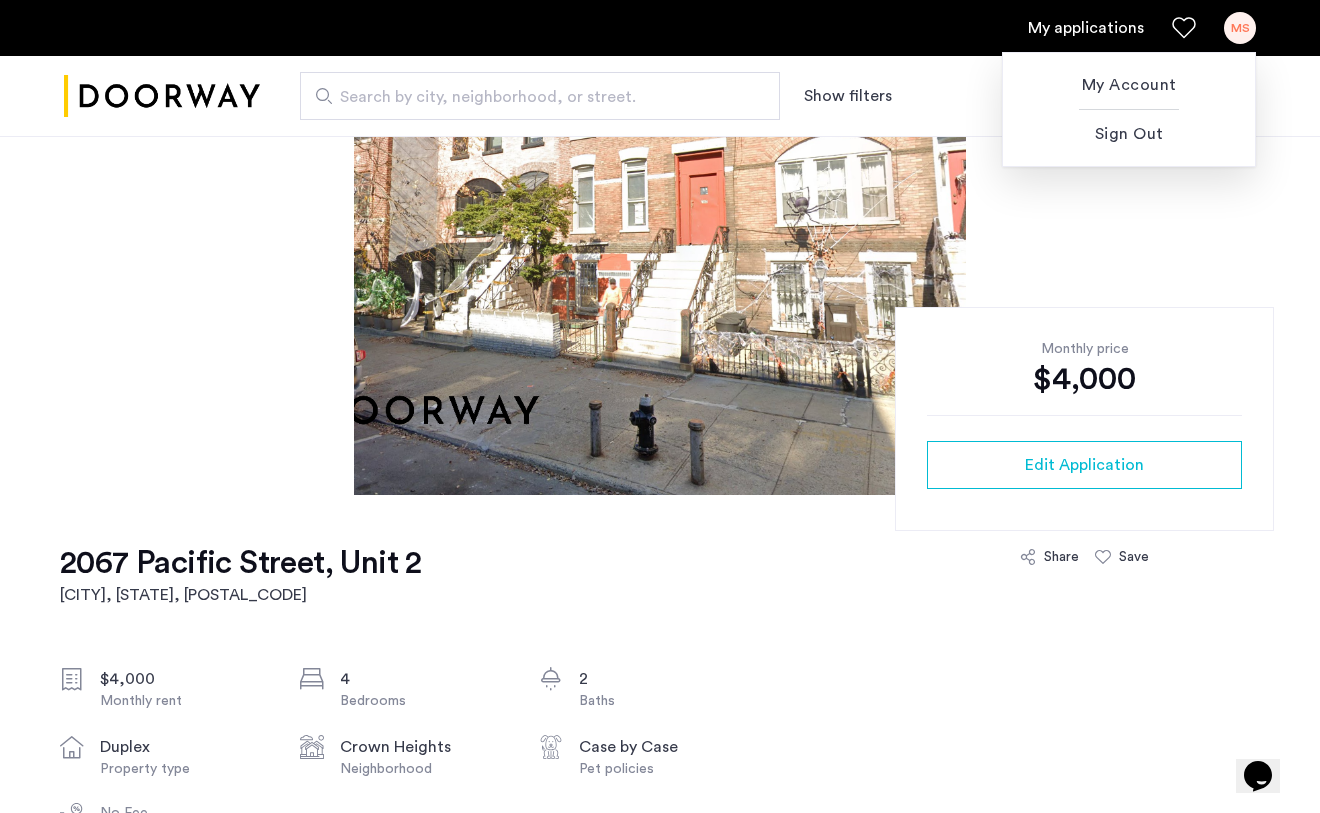 click at bounding box center (660, 406) 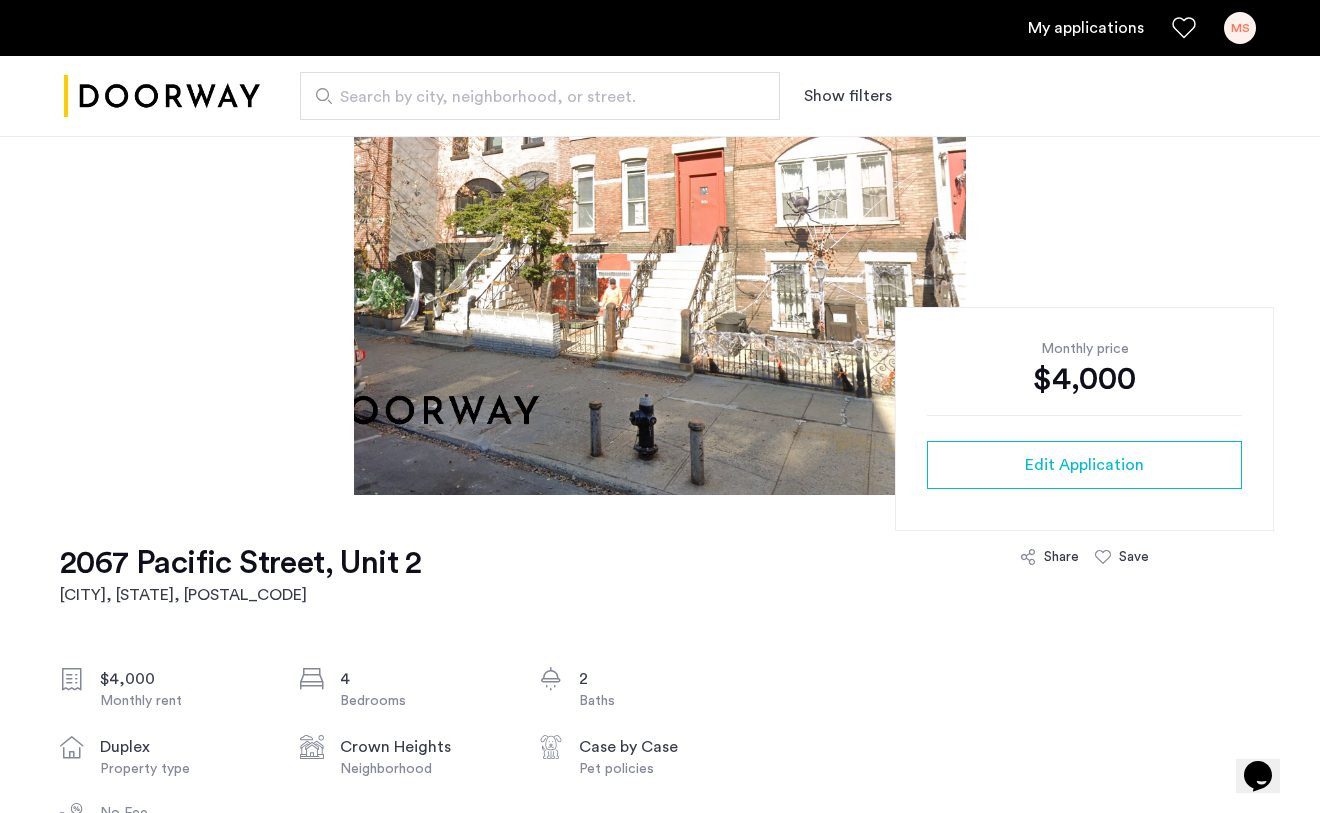 click on "My applications" at bounding box center [1086, 28] 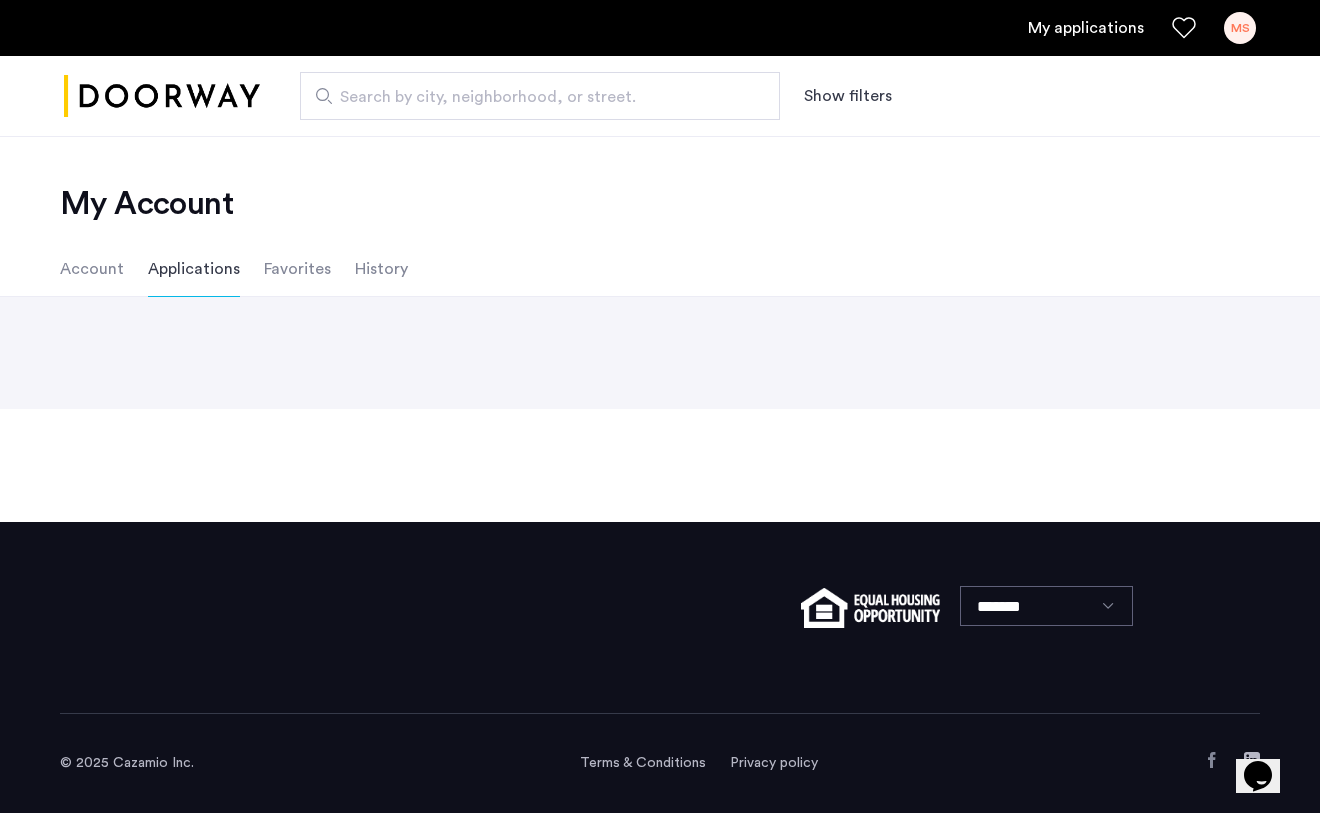 scroll, scrollTop: 0, scrollLeft: 0, axis: both 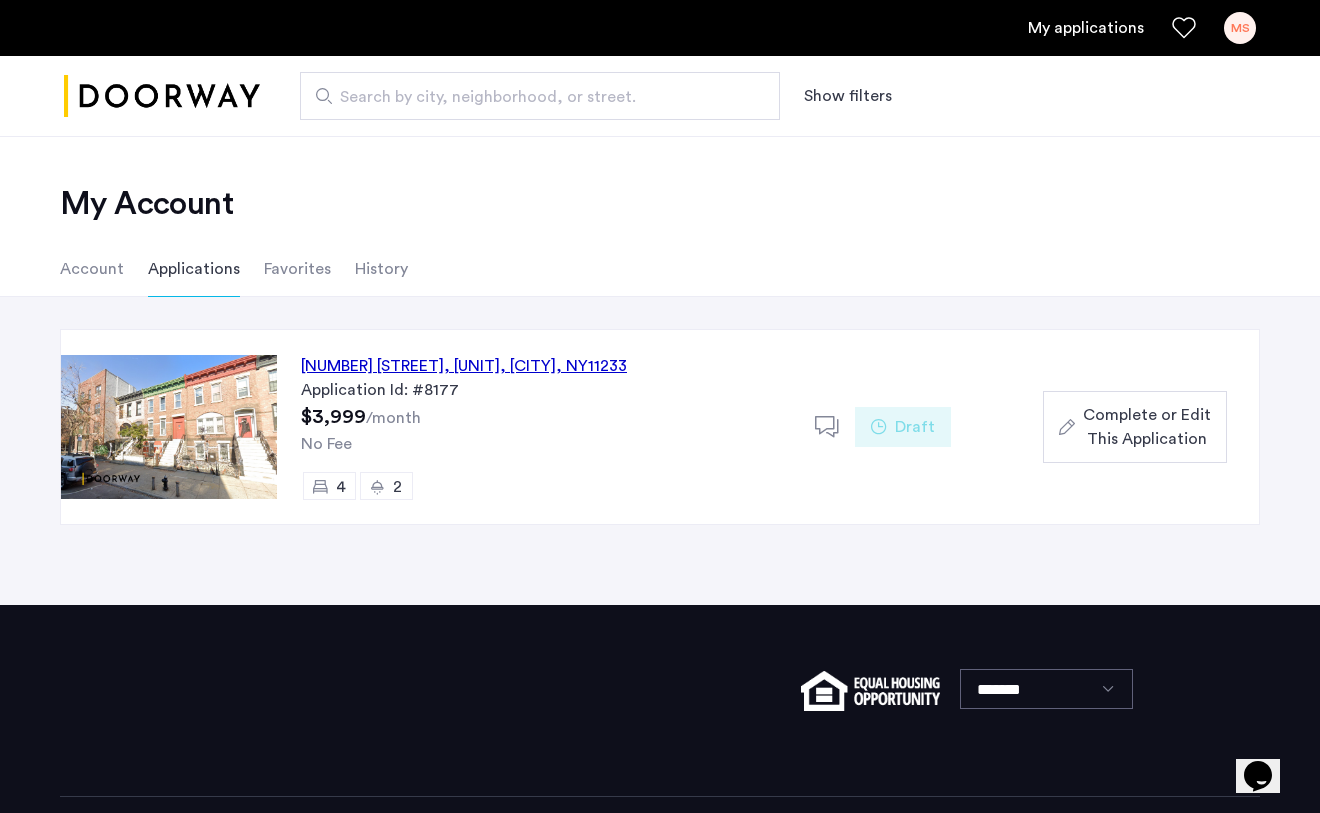 click on "$3,999" 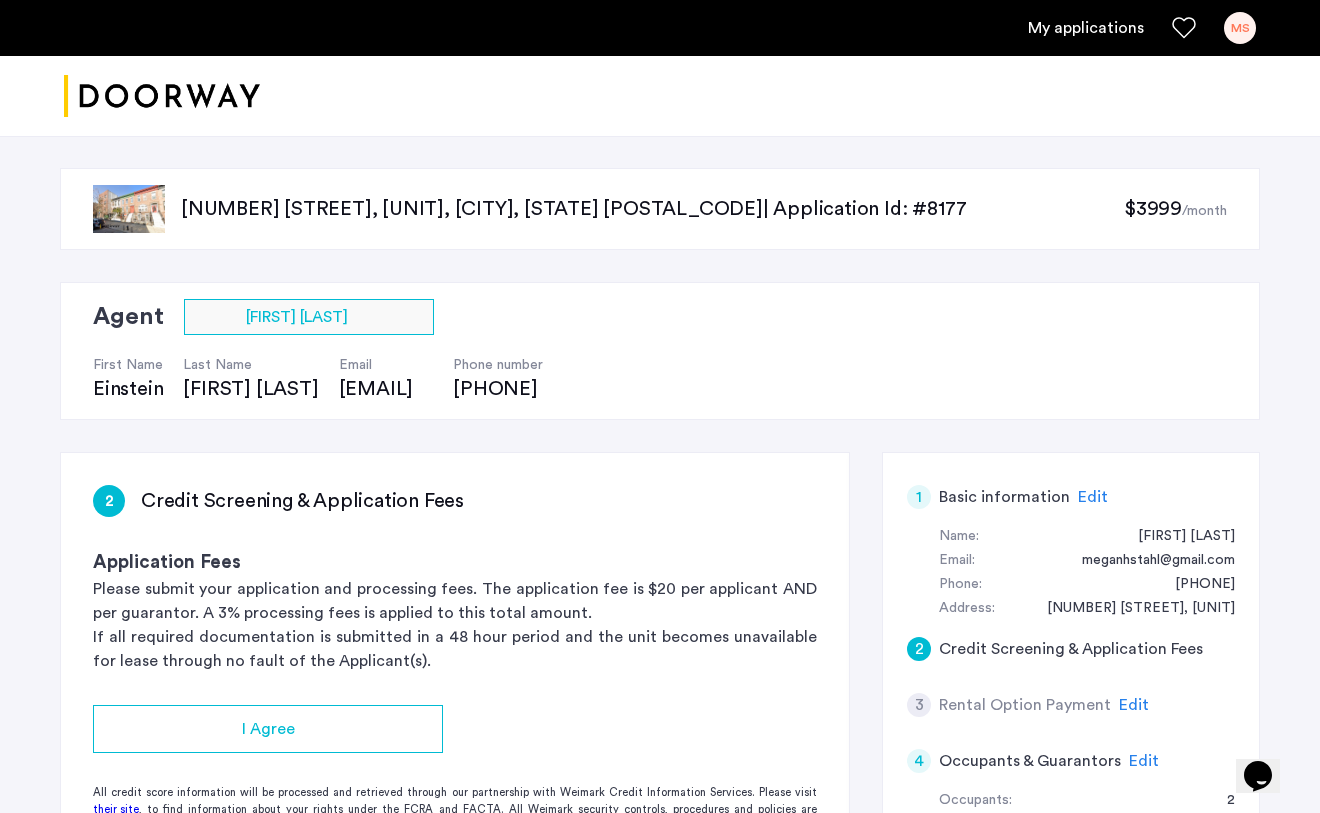 click on "$3999" 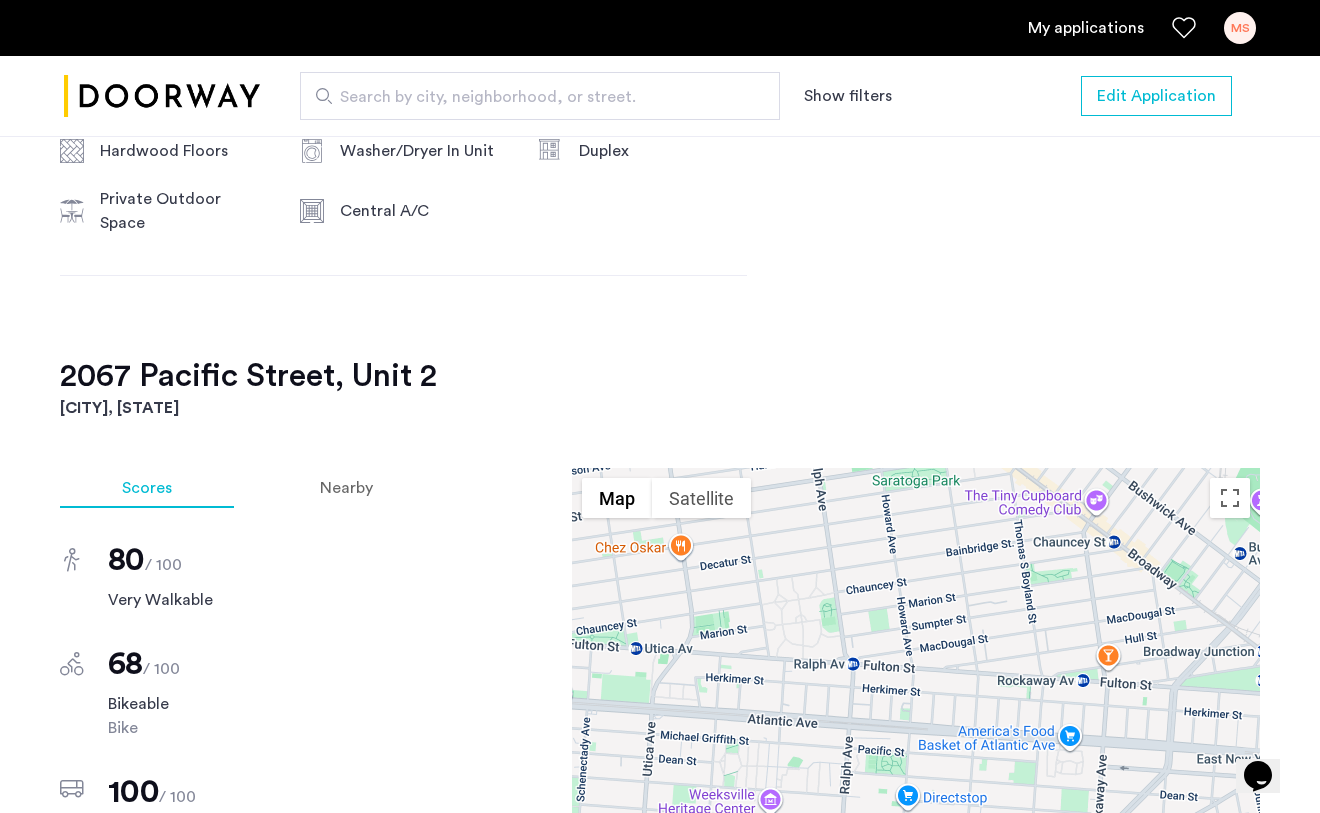 scroll, scrollTop: 1427, scrollLeft: 0, axis: vertical 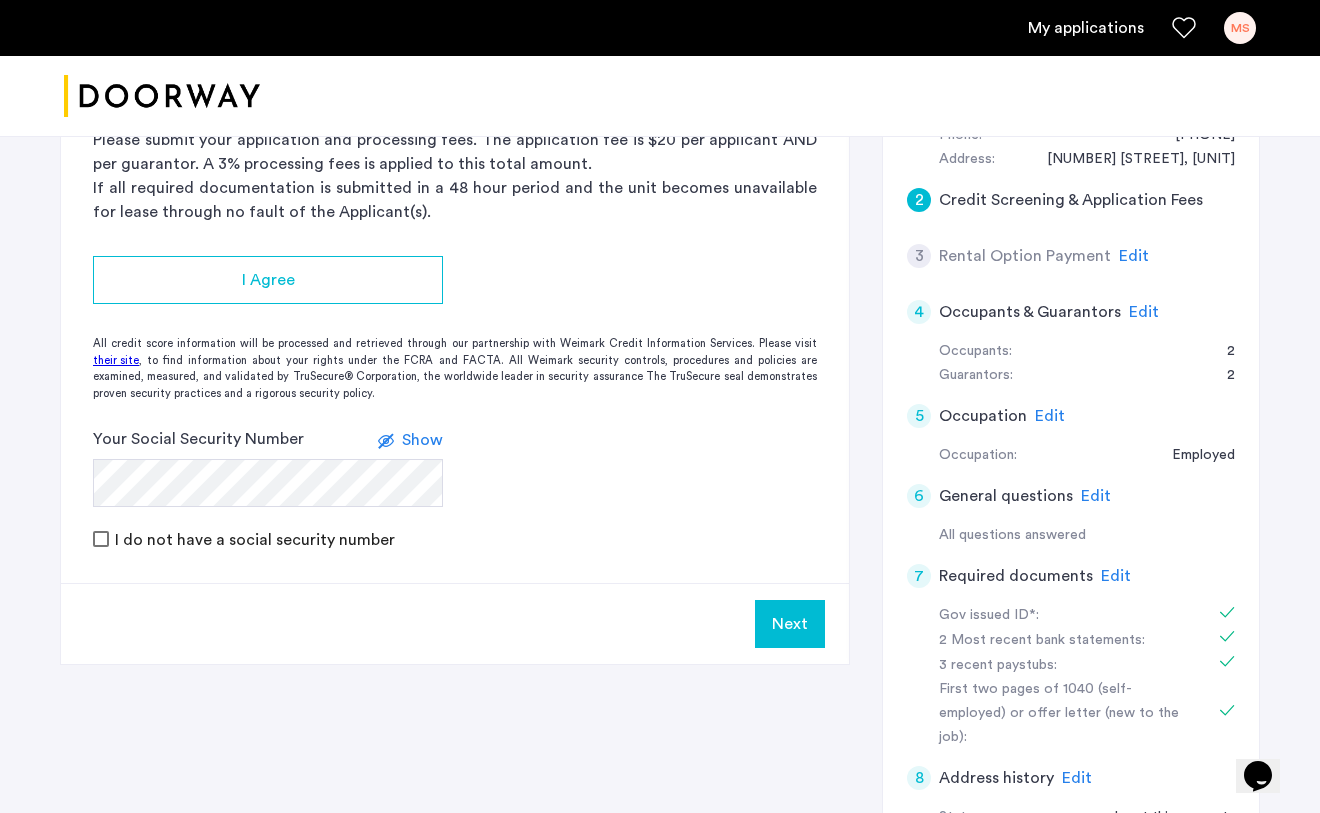 click on "Guarantors:" 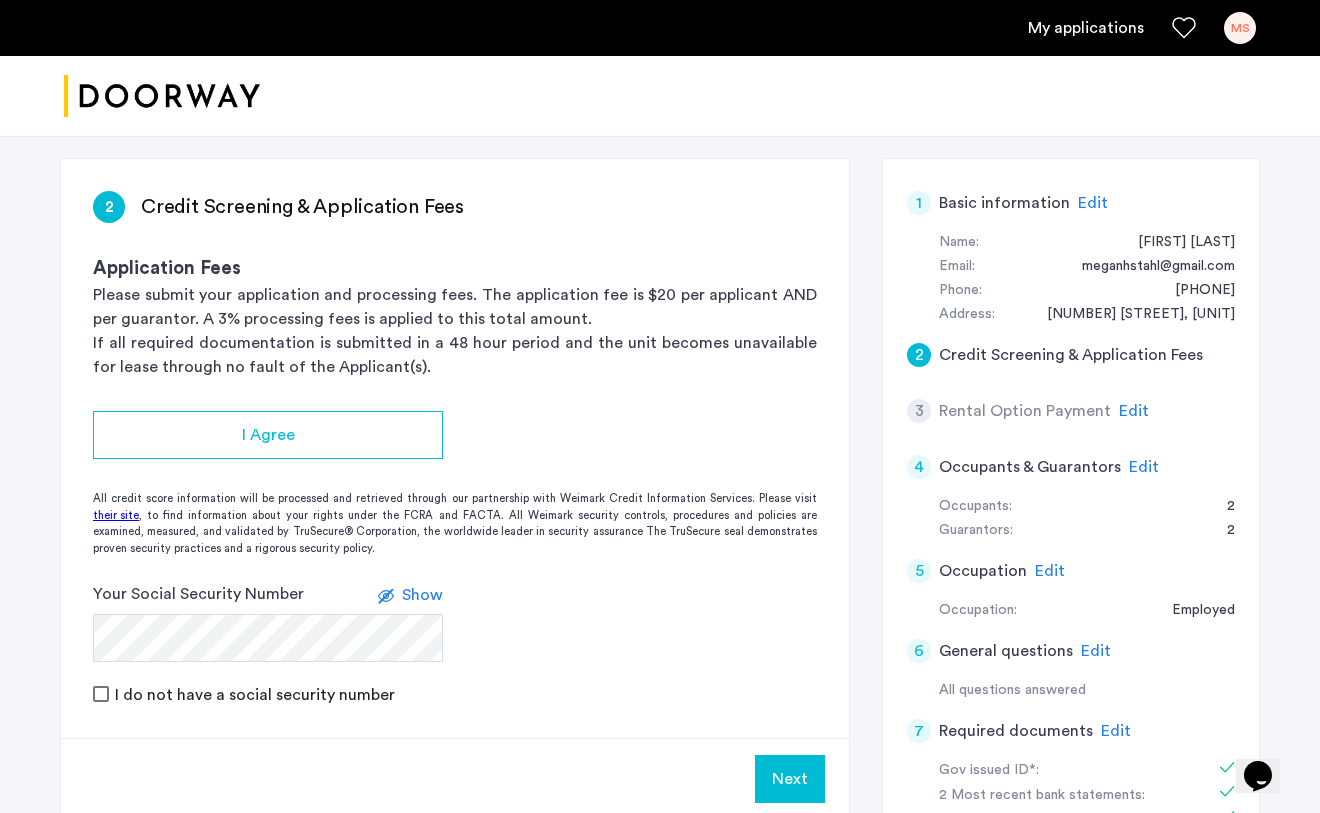 scroll, scrollTop: 0, scrollLeft: 0, axis: both 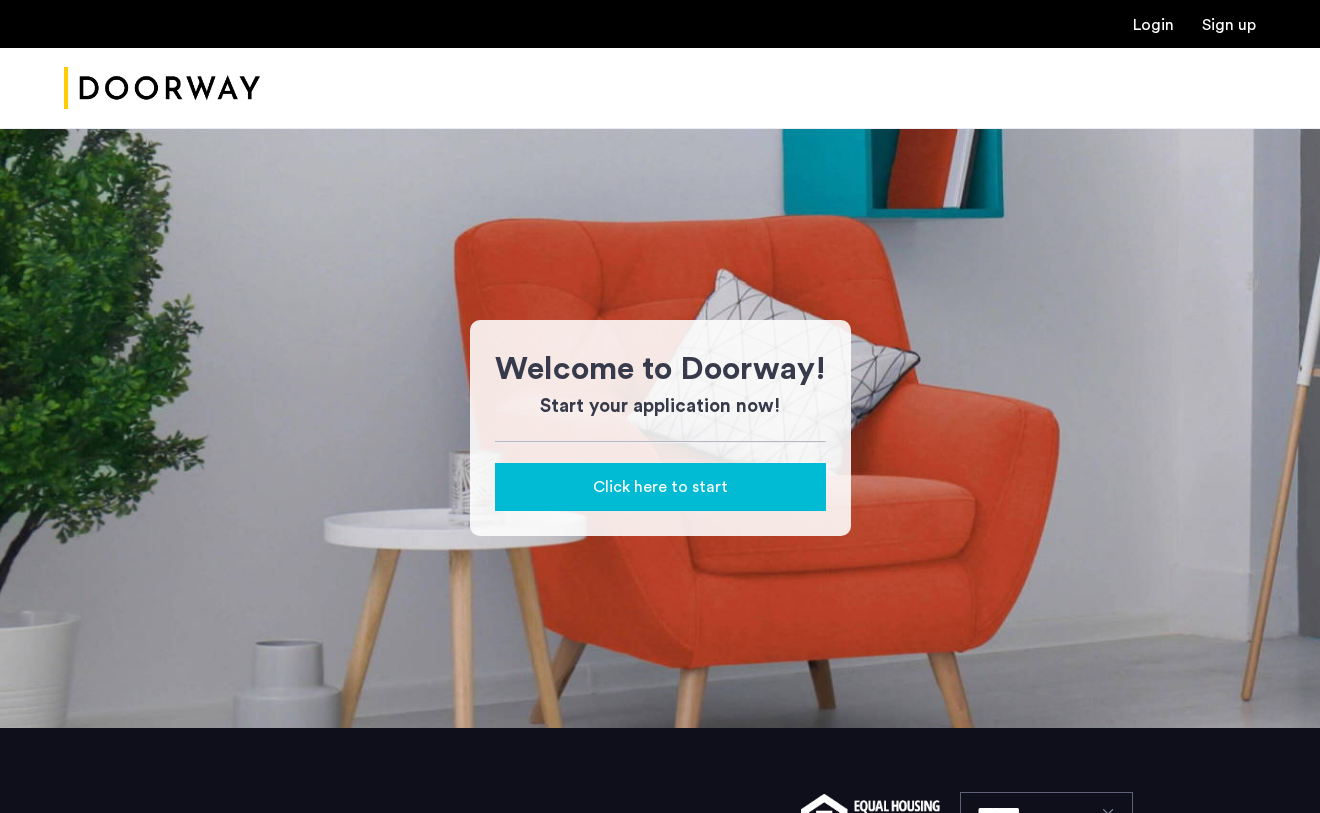 click on "Login" at bounding box center (1153, 25) 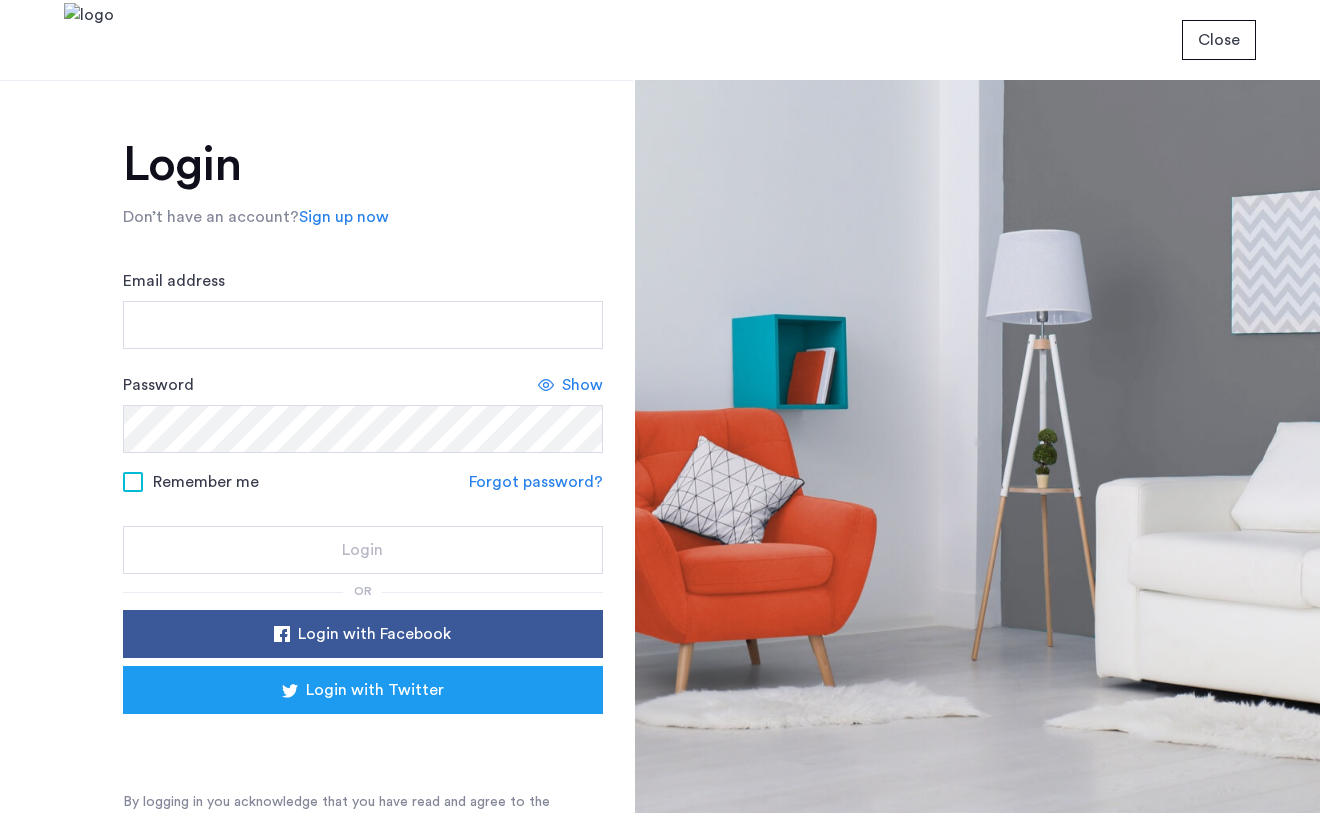 scroll, scrollTop: 0, scrollLeft: 0, axis: both 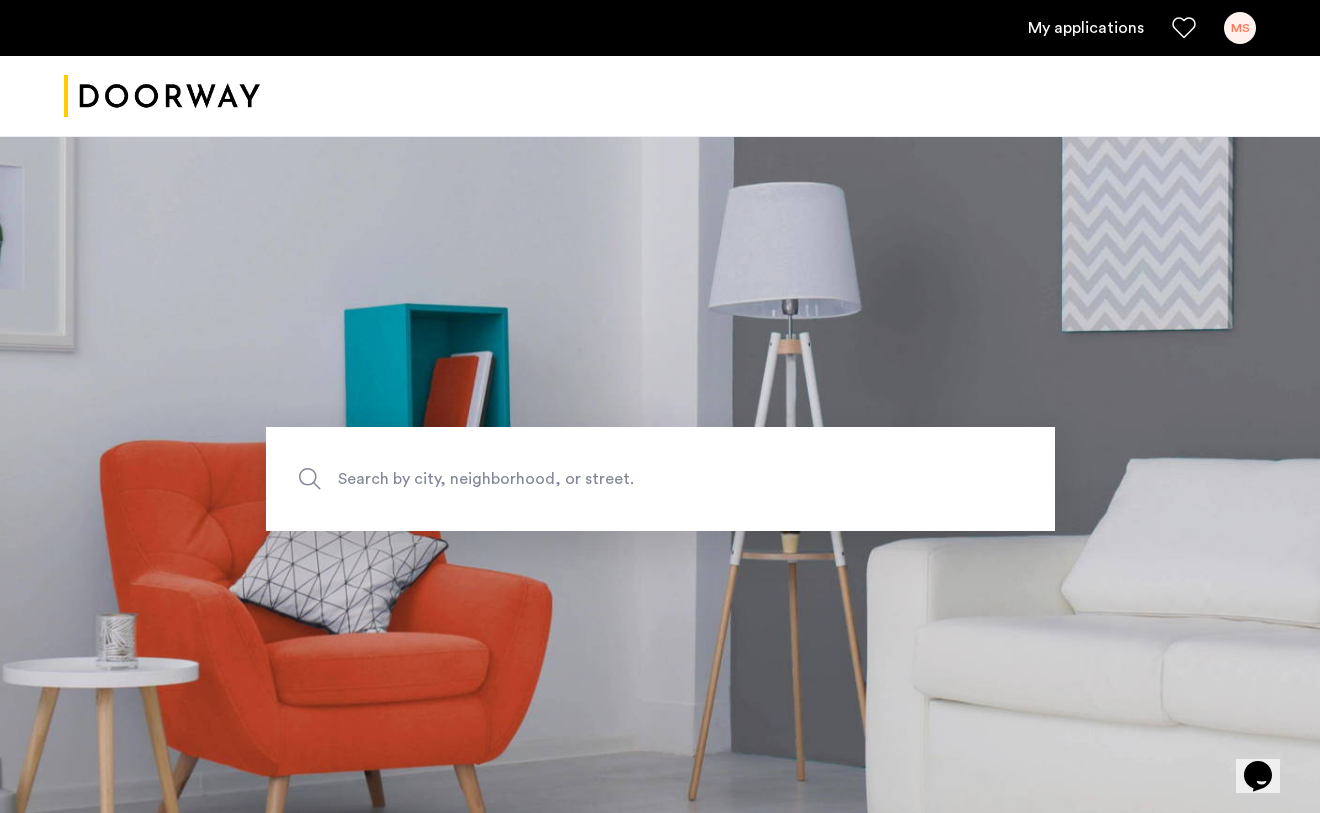 click on "My applications" at bounding box center [1086, 28] 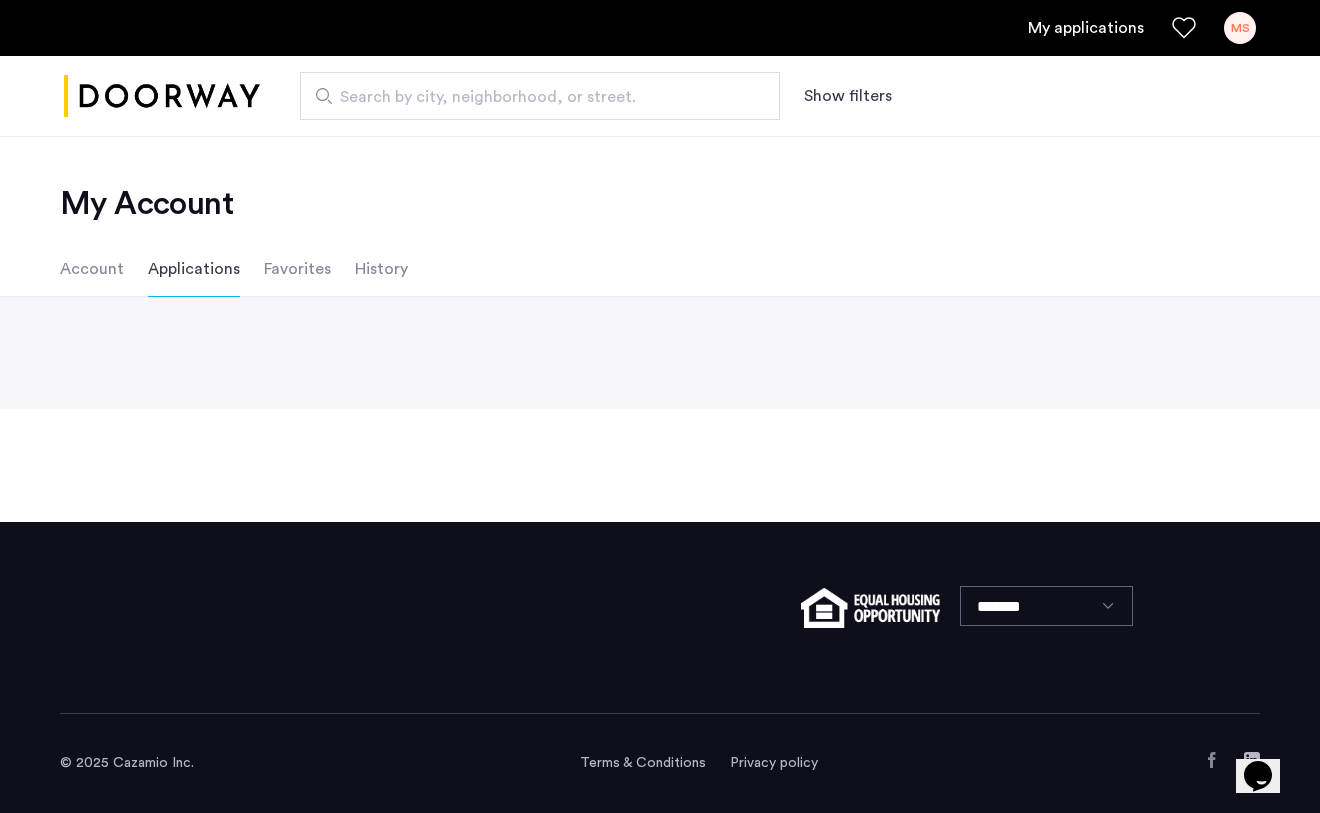click on "My applications" at bounding box center [1086, 28] 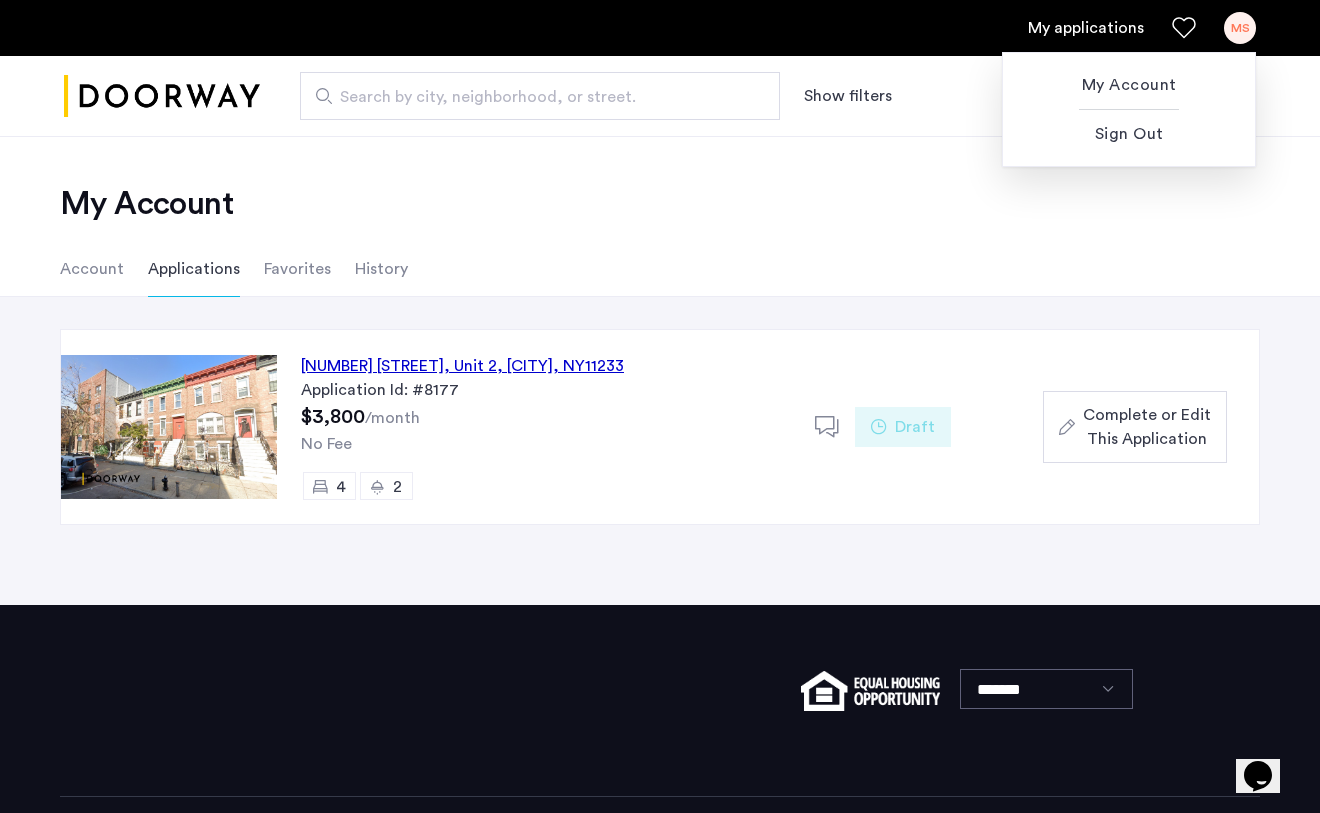 click at bounding box center (660, 406) 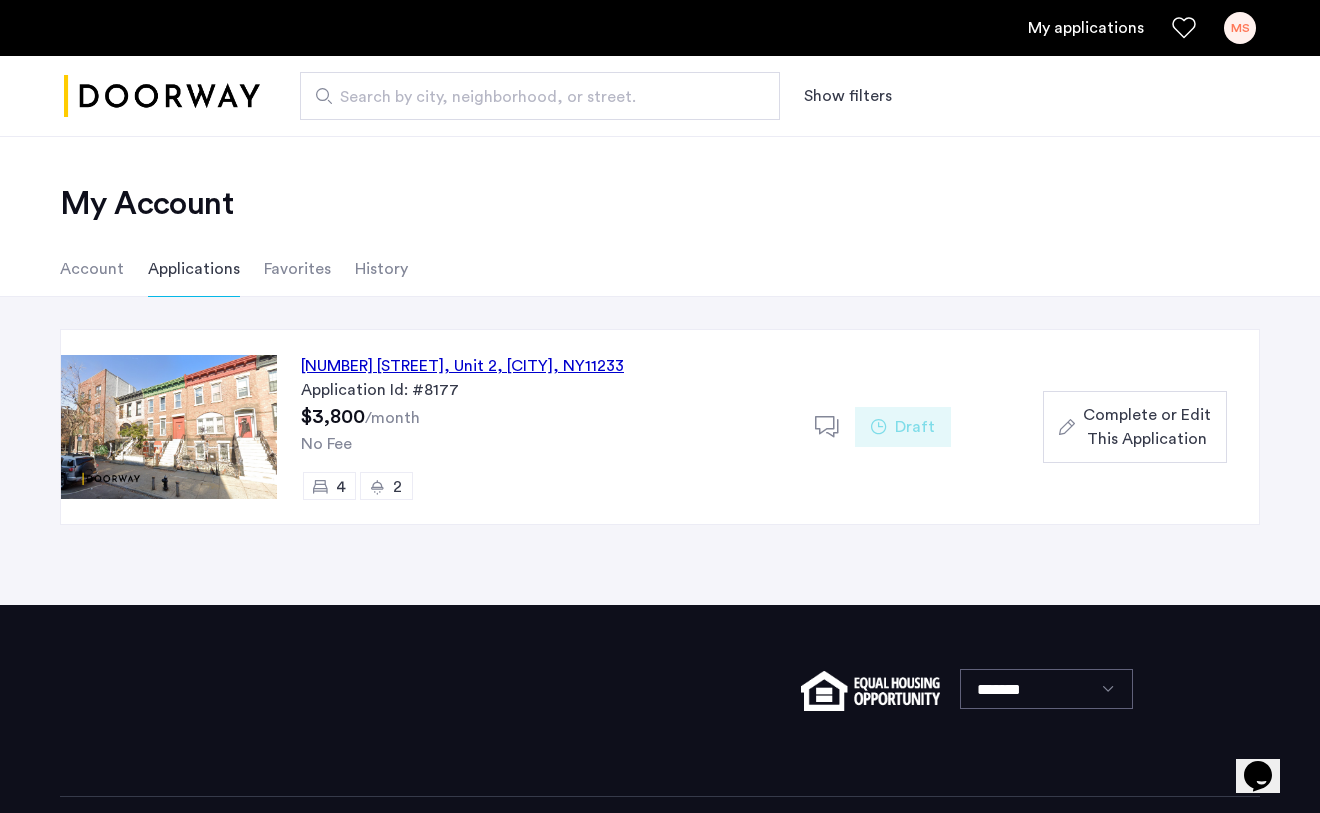 click on "2067 Pacific Street, Unit 2, Brooklyn , NY  11233  Application Id: #8177 $3,800  /month No Fee 4 2  Draft  Complete or Edit This Application  Back  page  1 / 1  You're on page  1  Next  page" 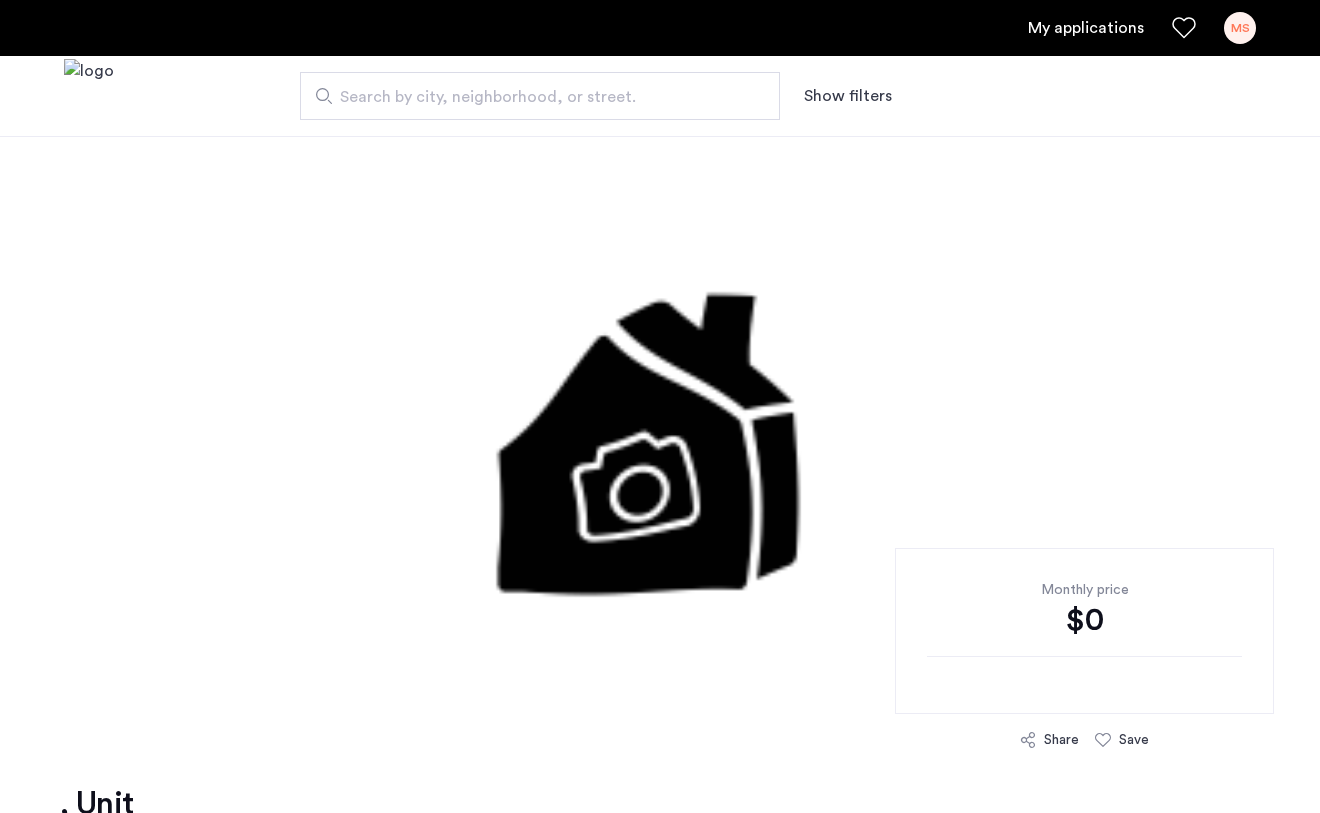 scroll, scrollTop: 0, scrollLeft: 0, axis: both 